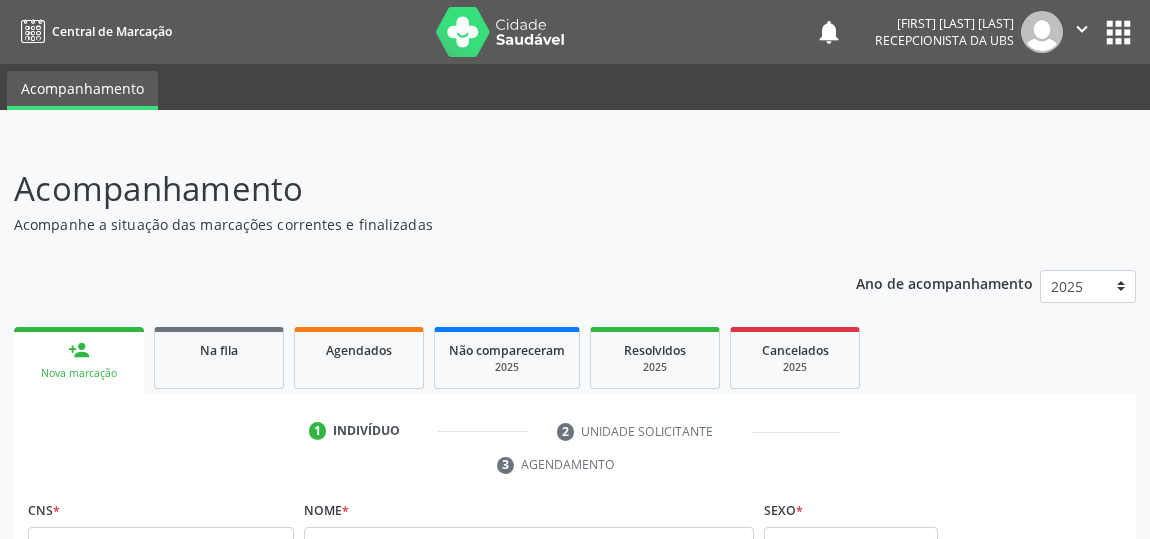 scroll, scrollTop: 90, scrollLeft: 0, axis: vertical 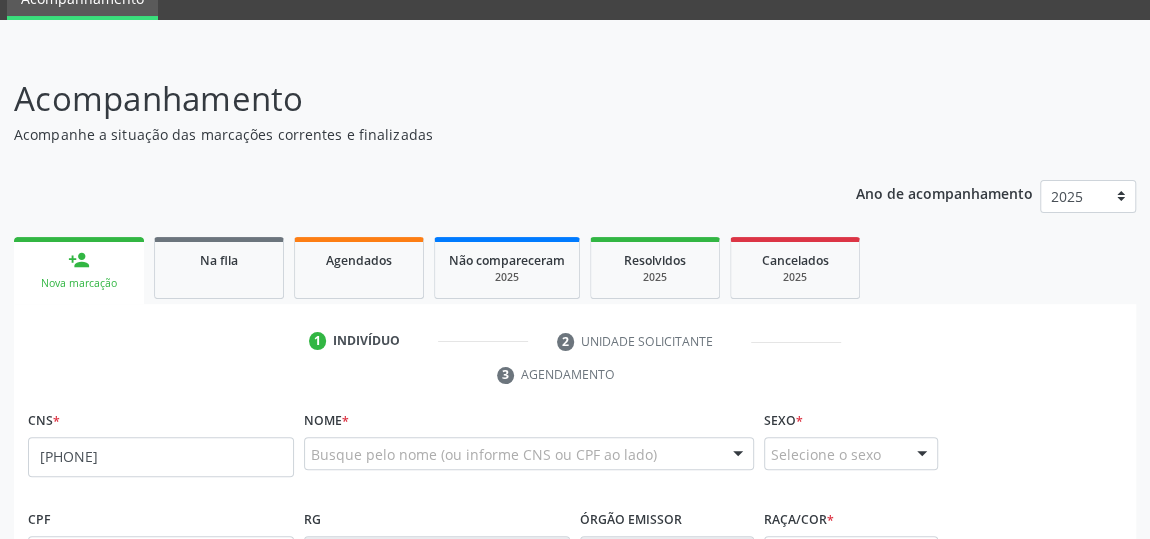 type on "[PHONE]" 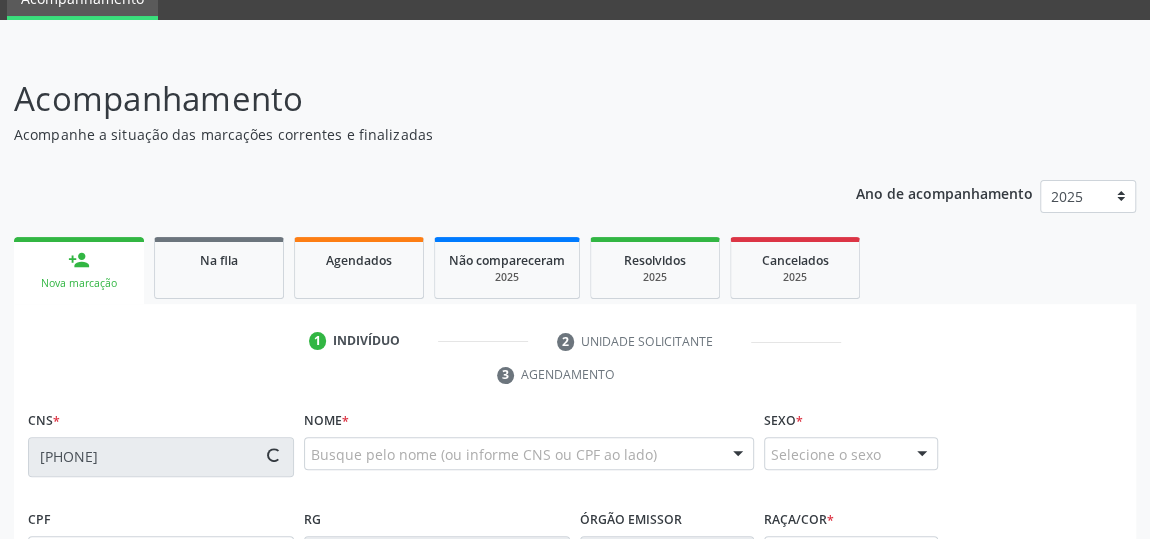 type on "[NUMBER]" 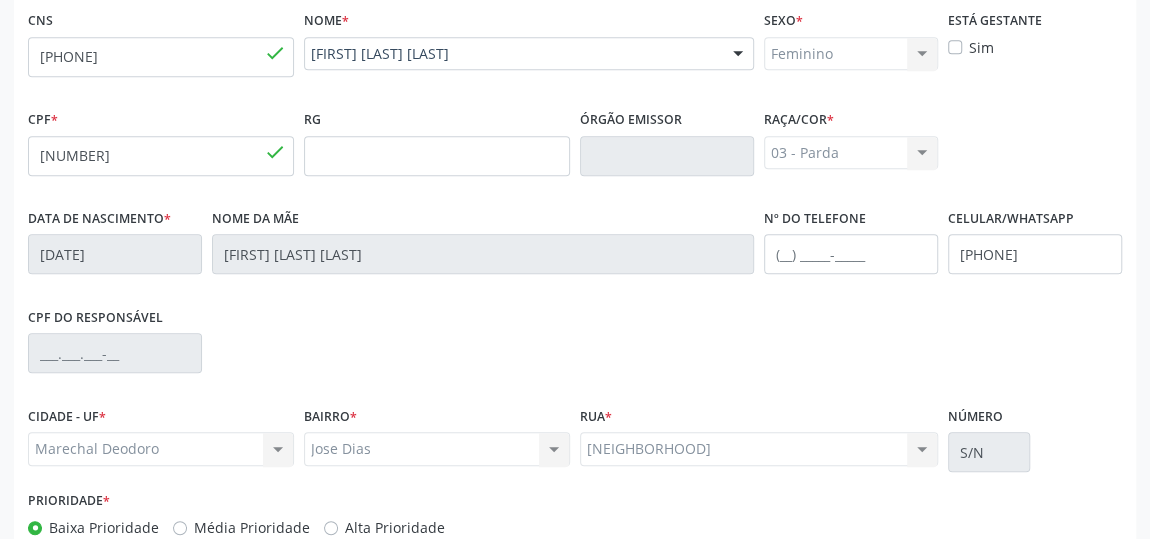 scroll, scrollTop: 604, scrollLeft: 0, axis: vertical 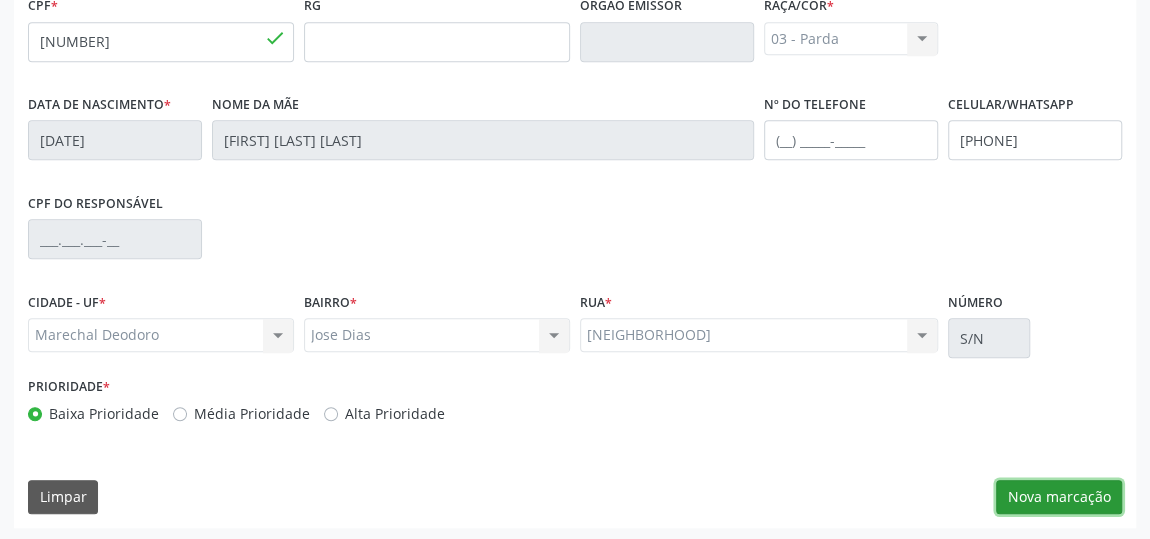 click on "Nova marcação" at bounding box center [1059, 497] 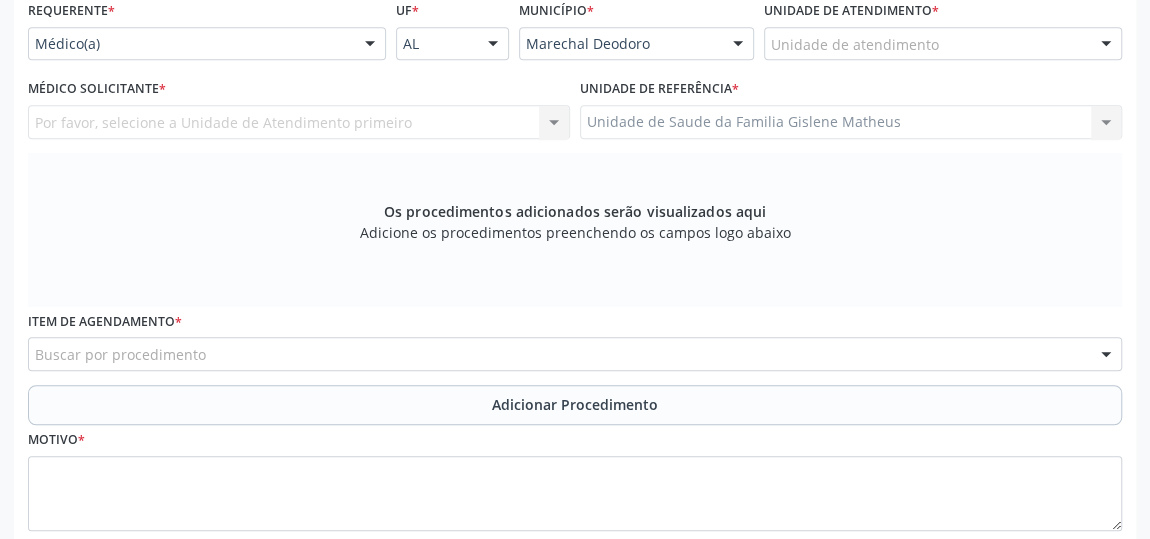 scroll, scrollTop: 331, scrollLeft: 0, axis: vertical 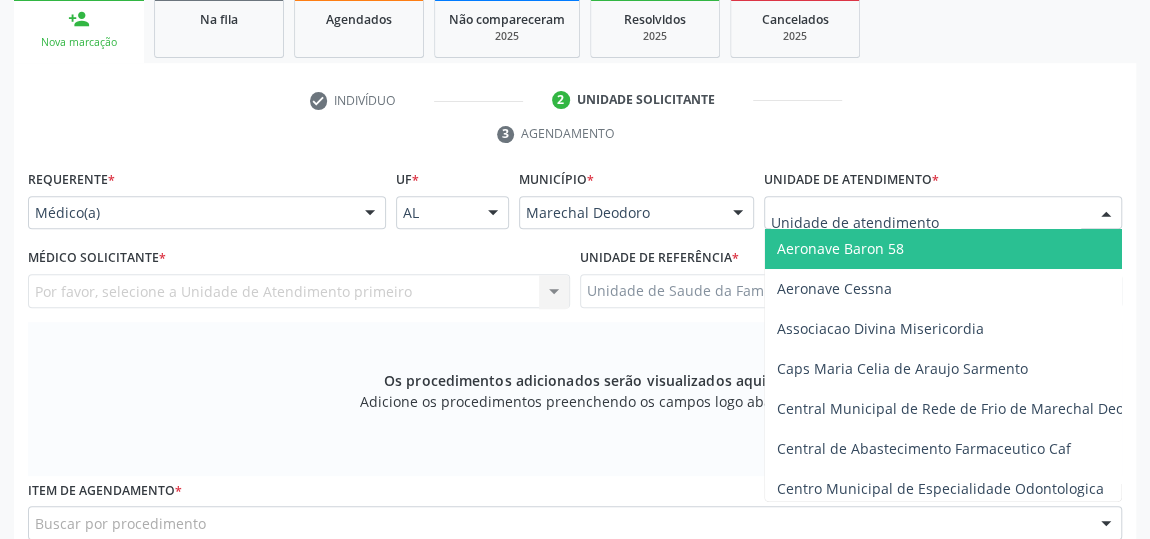click at bounding box center (1106, 214) 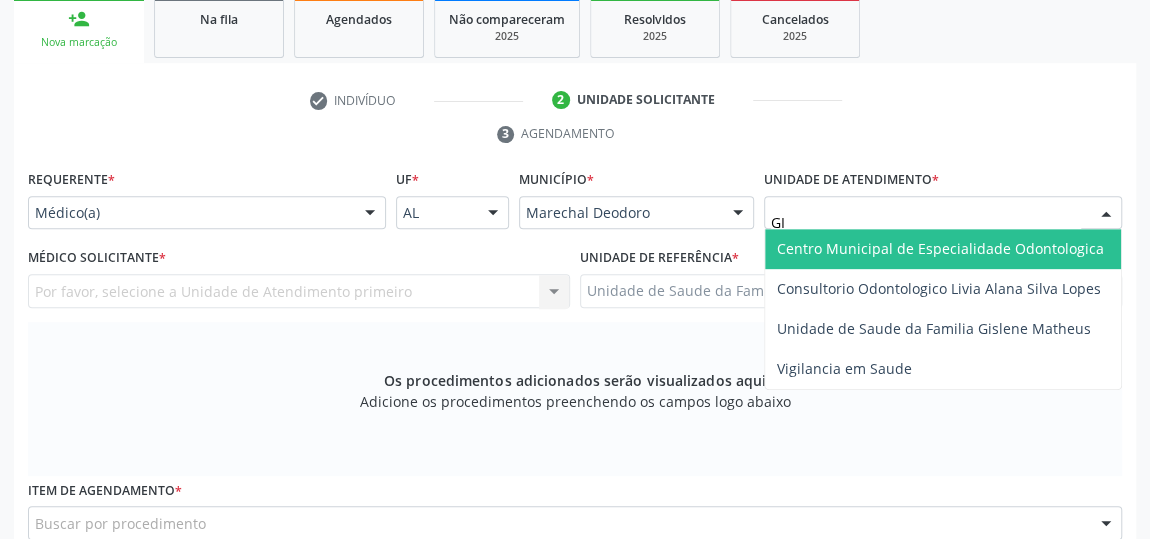 type on "GIS" 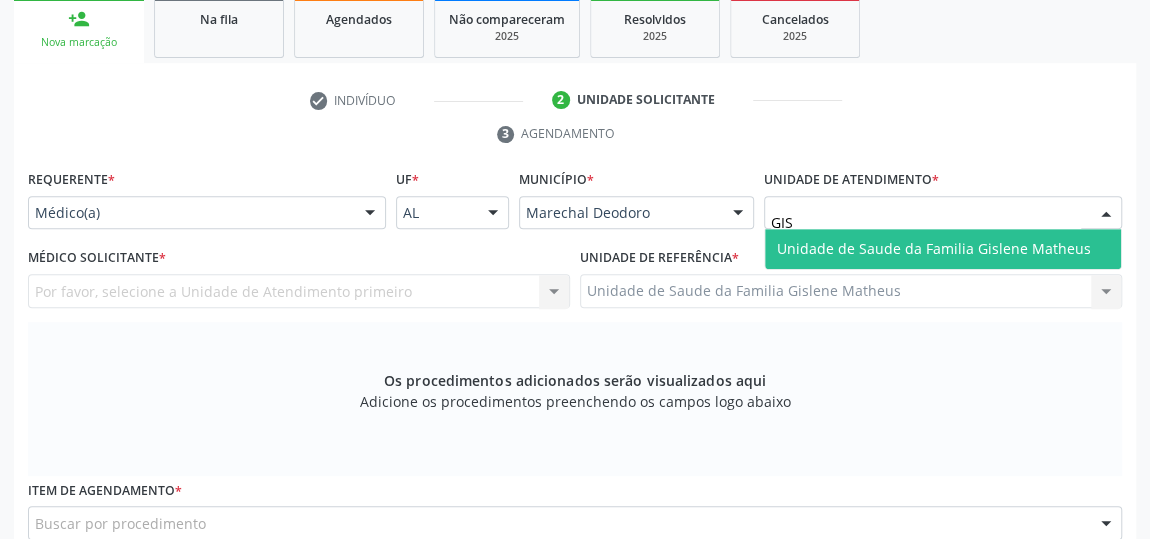 click on "Unidade de Saude da Familia Gislene Matheus" at bounding box center (934, 248) 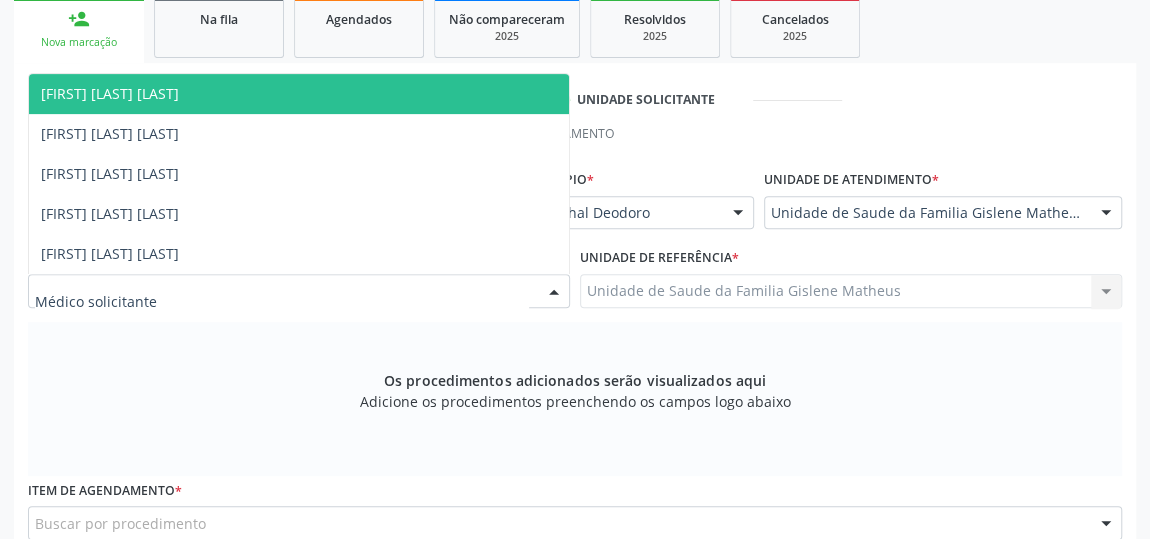 click at bounding box center (554, 292) 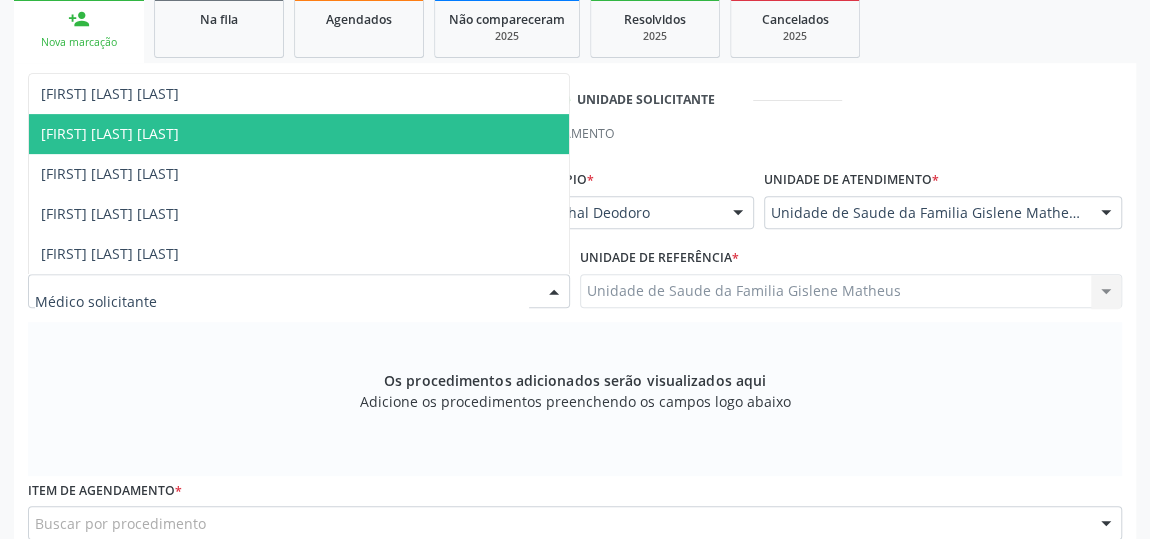 click on "[FIRST] [LAST] [LAST]" at bounding box center (110, 133) 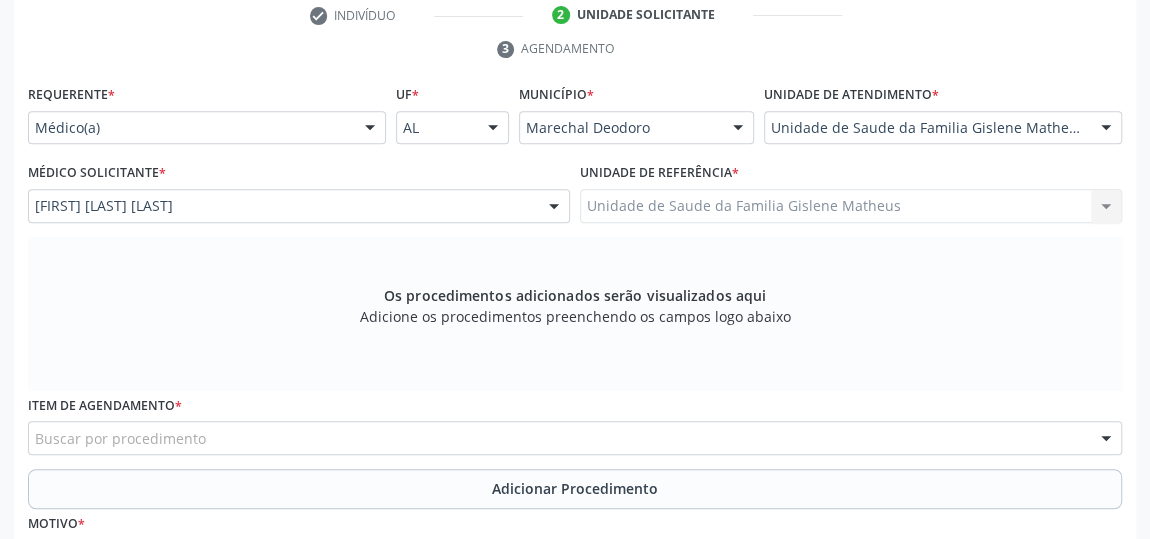 scroll, scrollTop: 604, scrollLeft: 0, axis: vertical 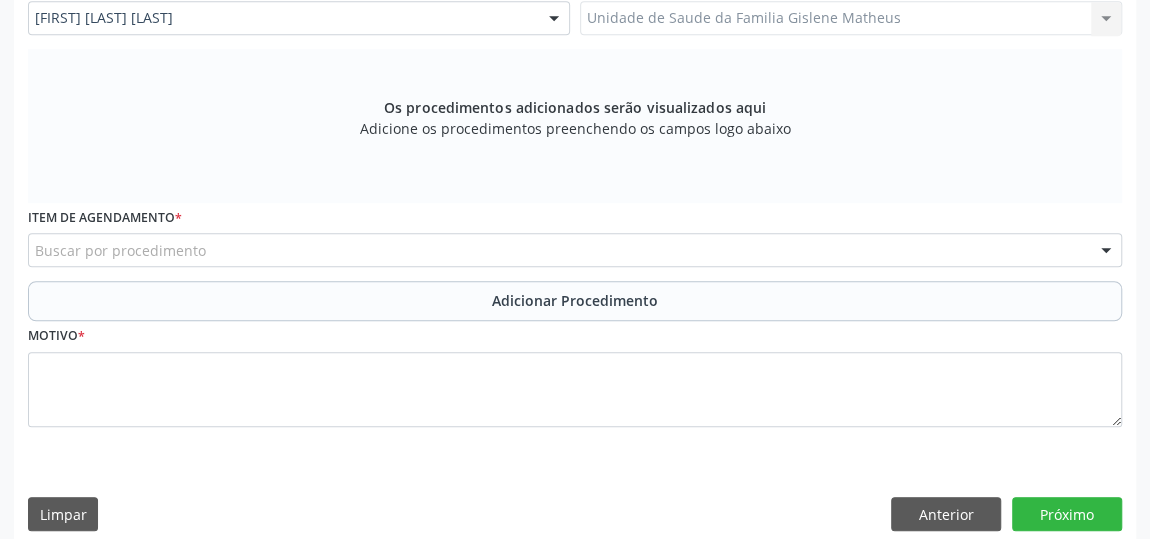 click on "Buscar por procedimento" at bounding box center (575, 250) 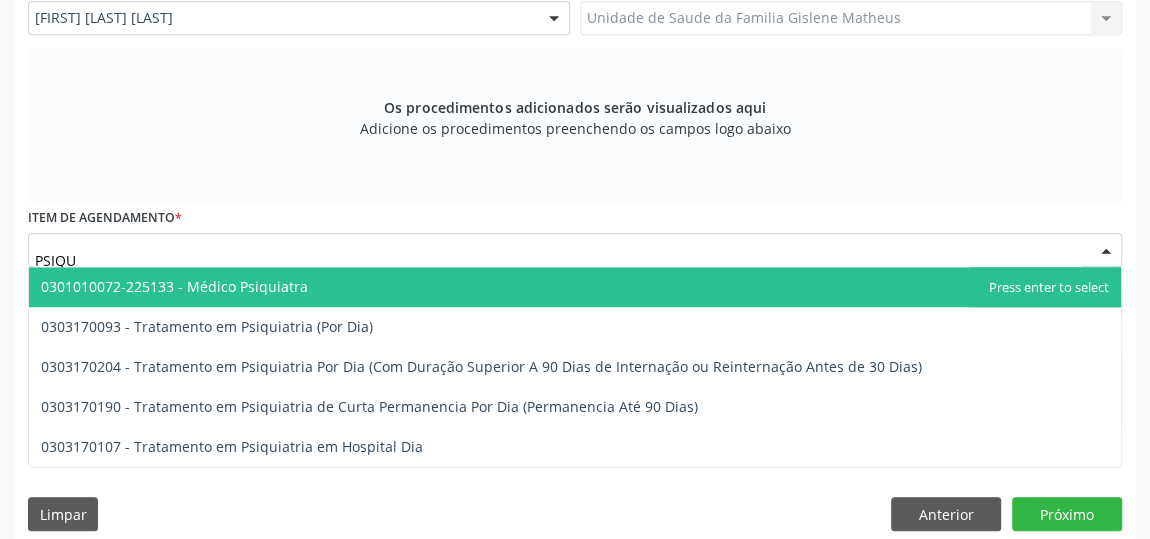 type on "PSIQUI" 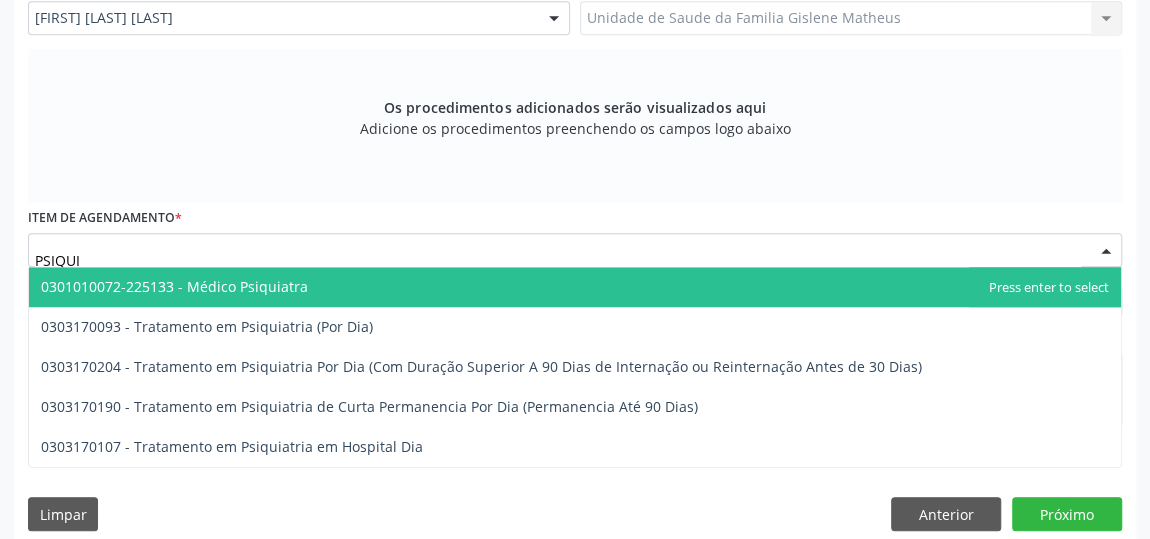 click on "0301010072-225133 - Médico Psiquiatra" at bounding box center [174, 286] 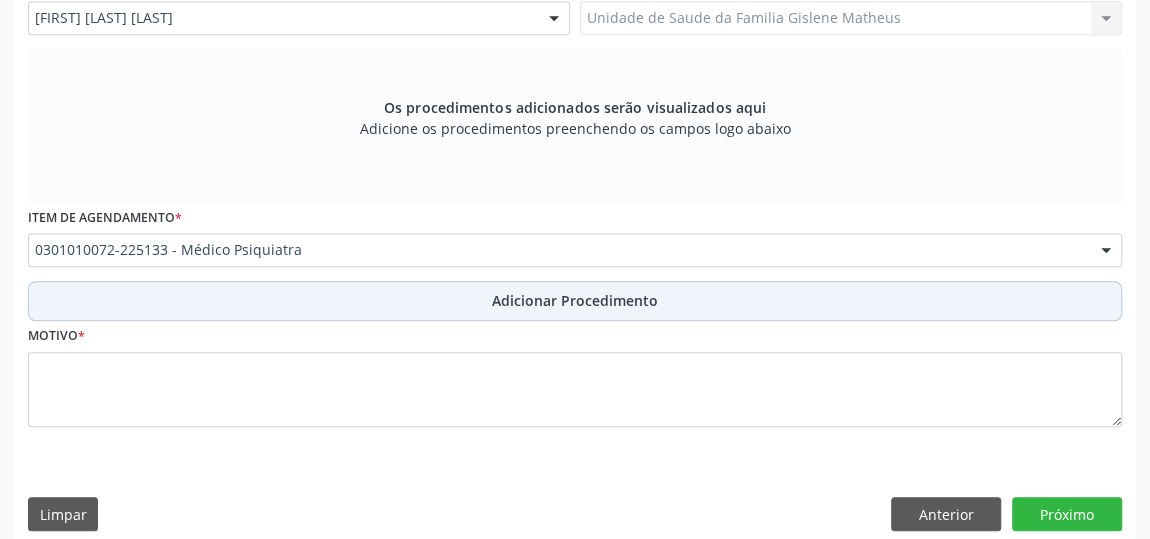 click on "Adicionar Procedimento" at bounding box center (575, 300) 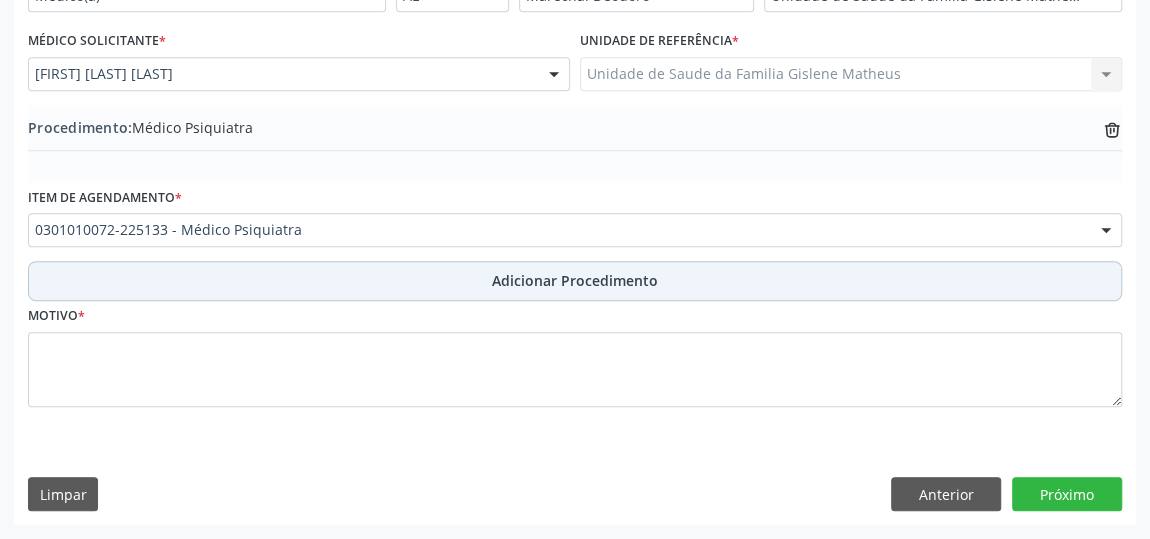 scroll, scrollTop: 544, scrollLeft: 0, axis: vertical 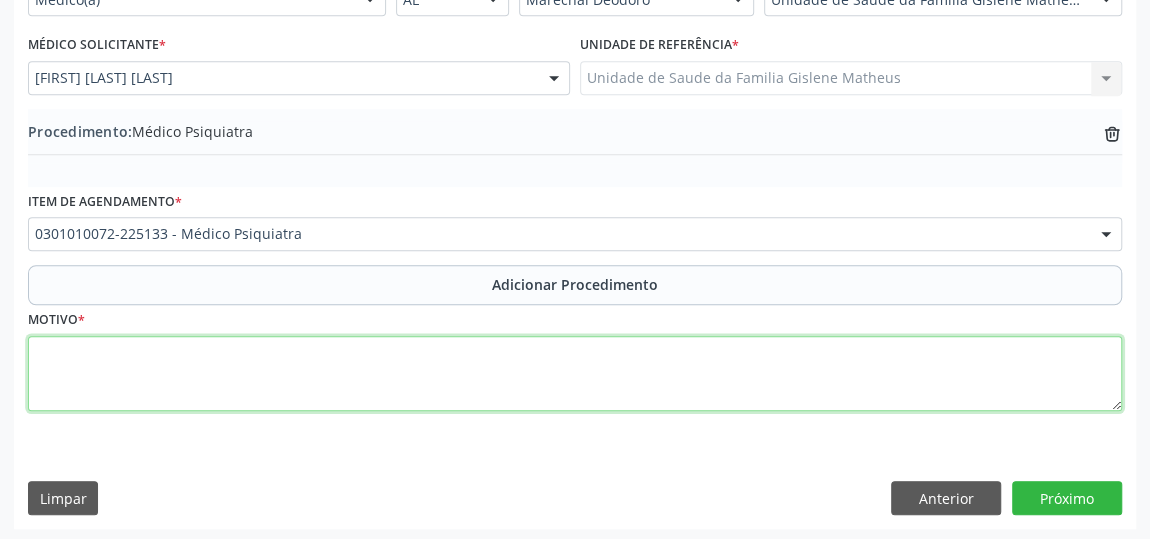 click at bounding box center [575, 374] 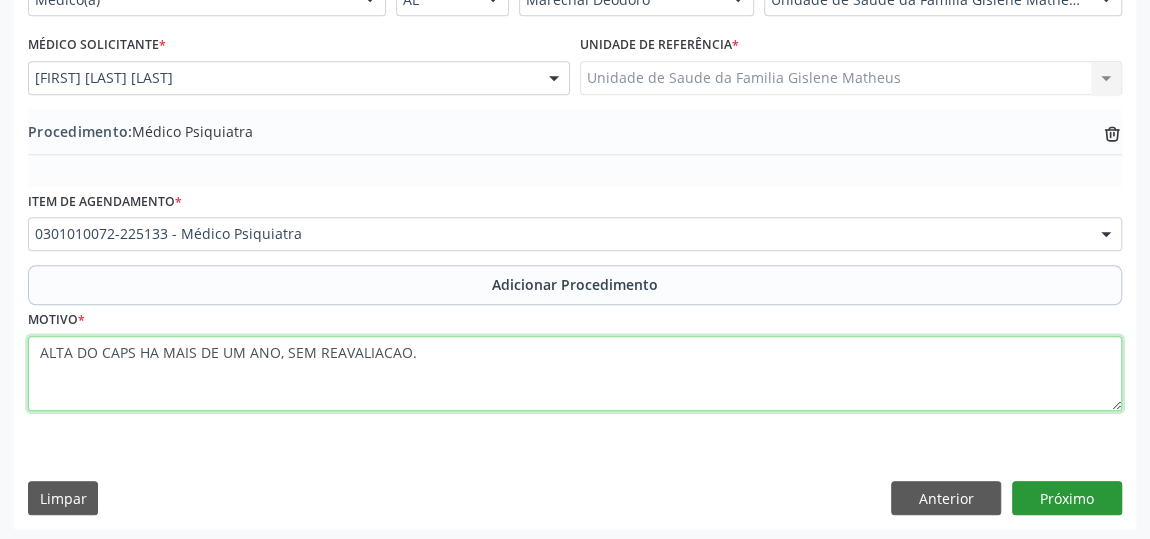 type on "ALTA DO CAPS HA MAIS DE UM ANO, SEM REAVALIACAO." 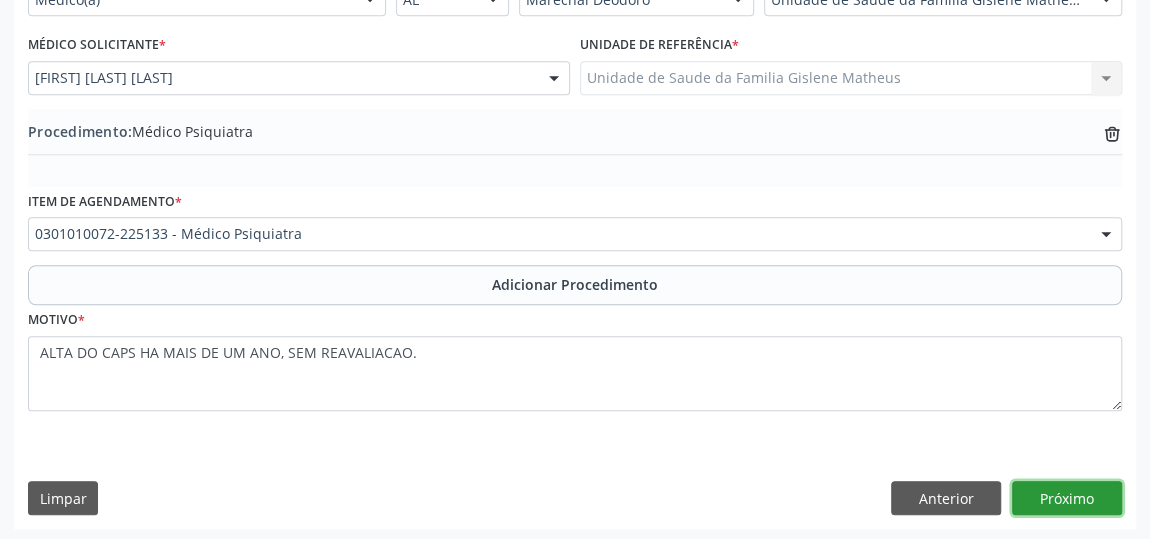 click on "Próximo" at bounding box center (1067, 498) 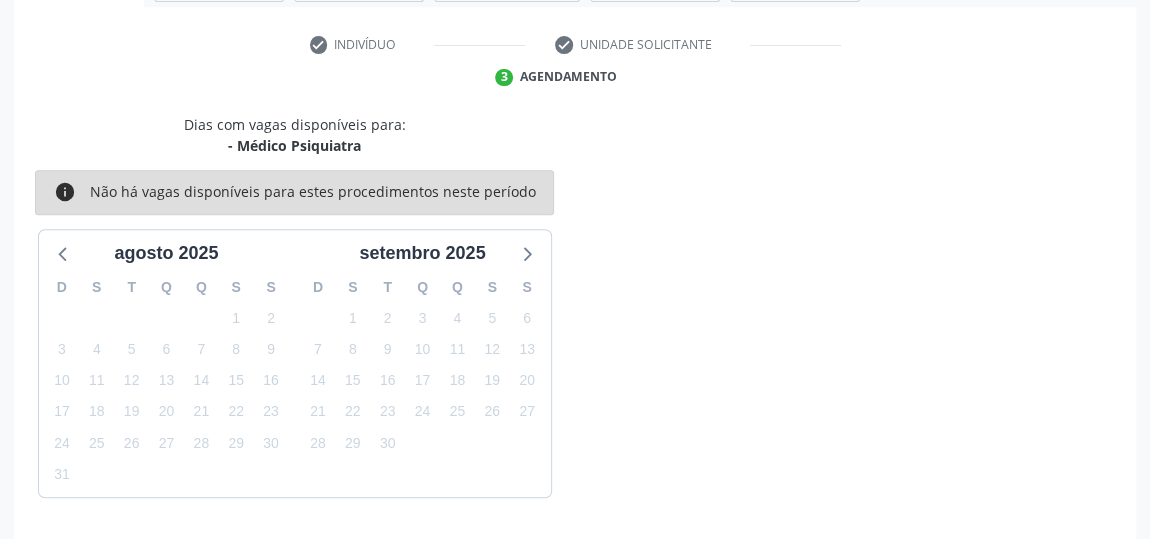 scroll, scrollTop: 446, scrollLeft: 0, axis: vertical 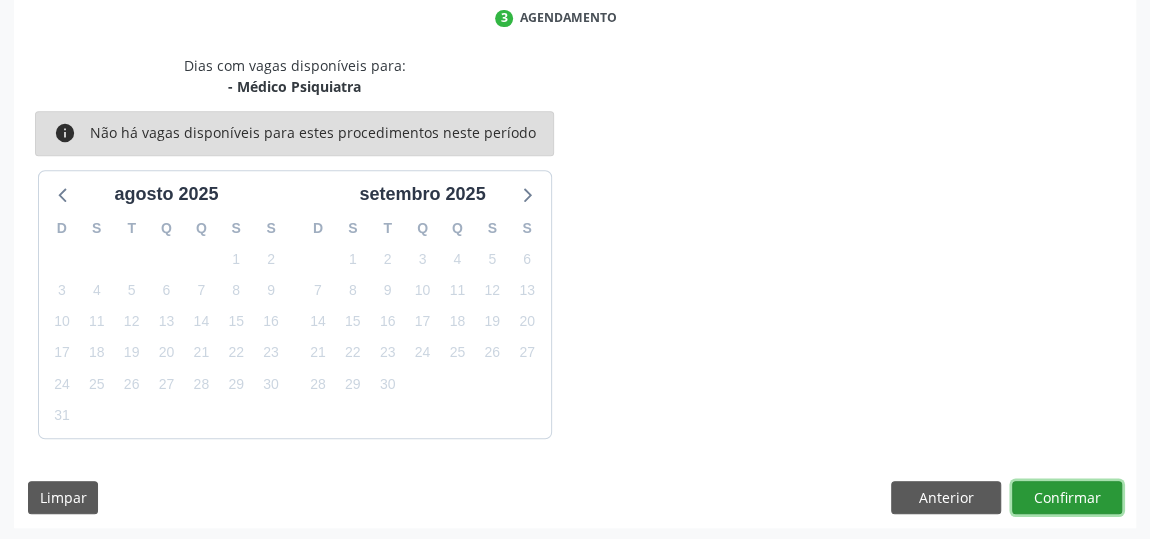 click on "Confirmar" at bounding box center (1067, 498) 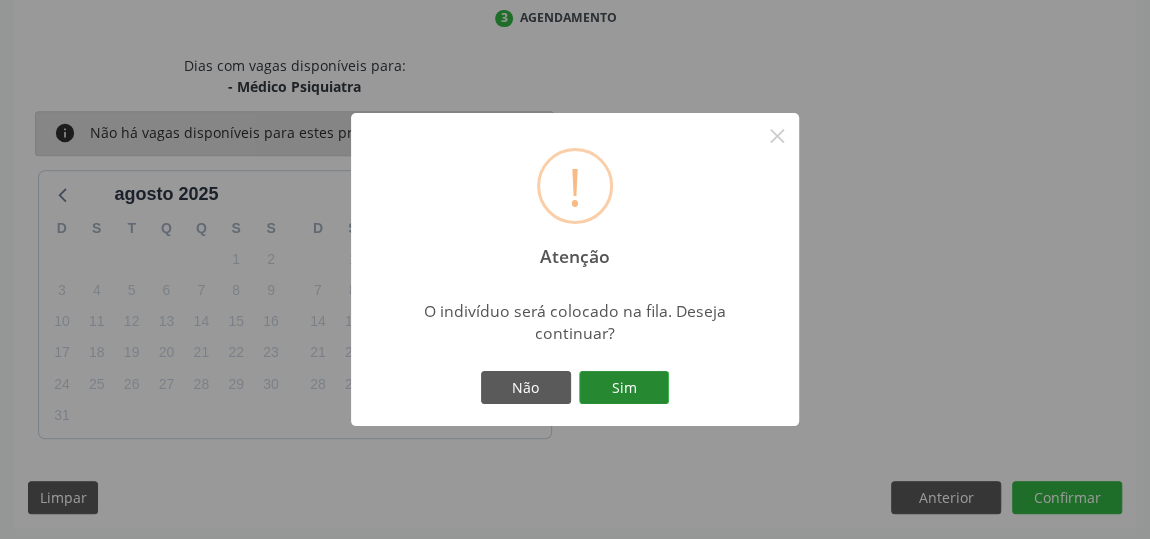 click on "Sim" at bounding box center [624, 388] 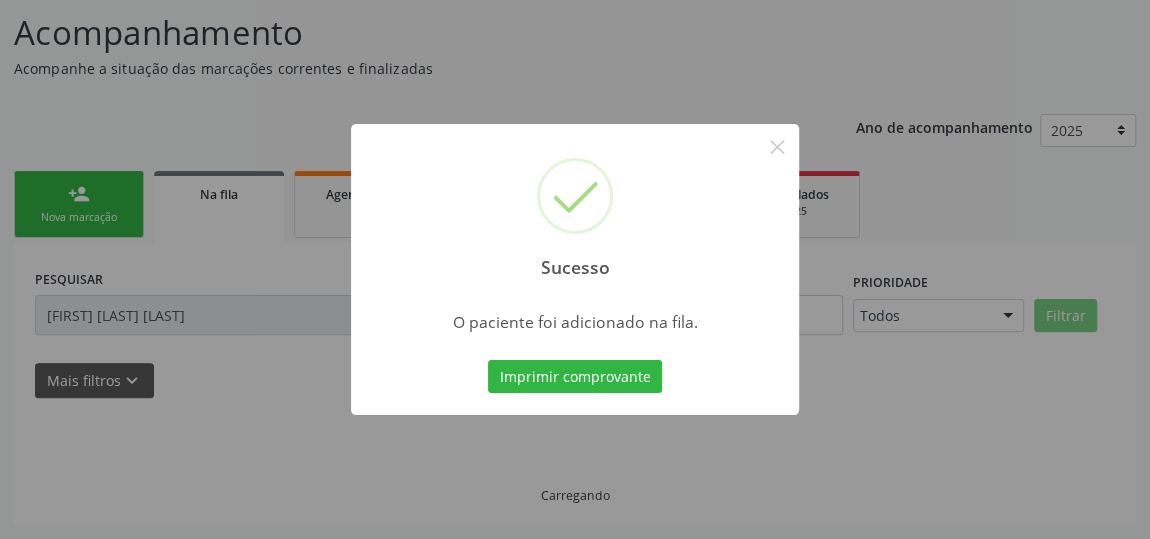 scroll, scrollTop: 153, scrollLeft: 0, axis: vertical 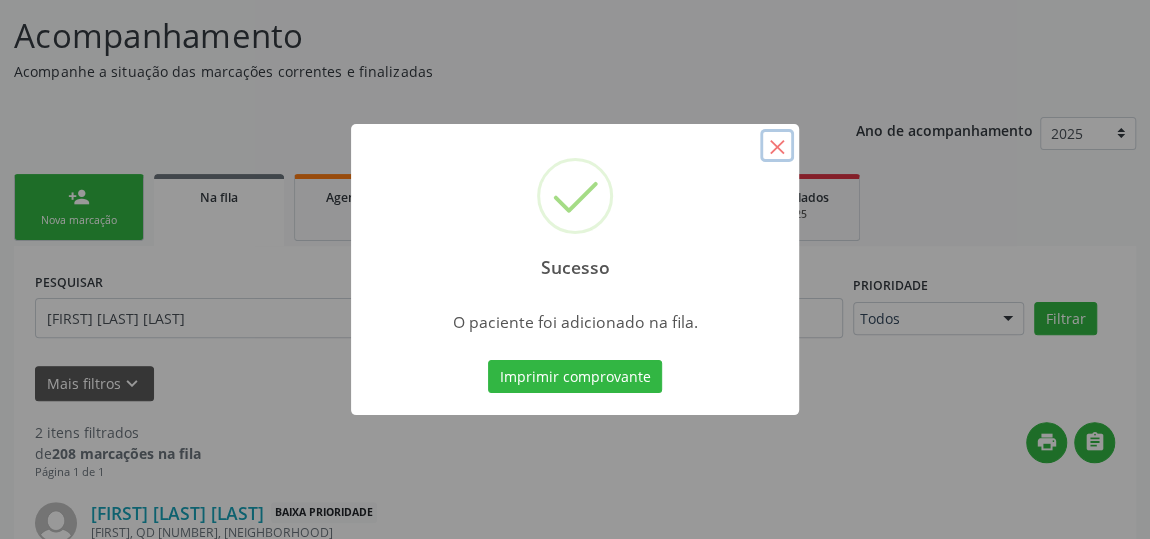 click on "×" at bounding box center [777, 146] 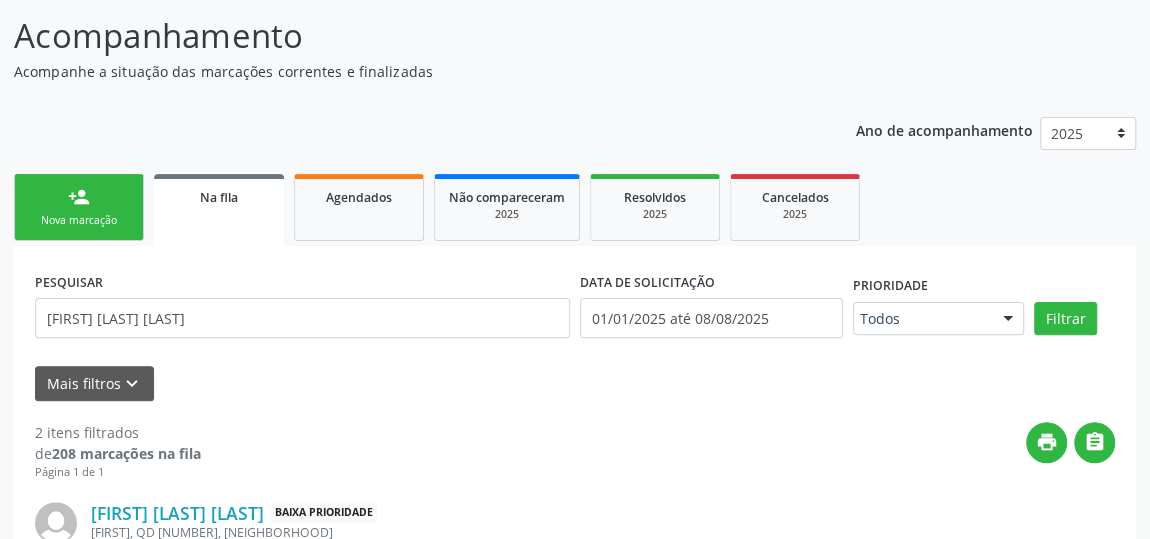 click on "person_add
Nova marcação" at bounding box center (79, 207) 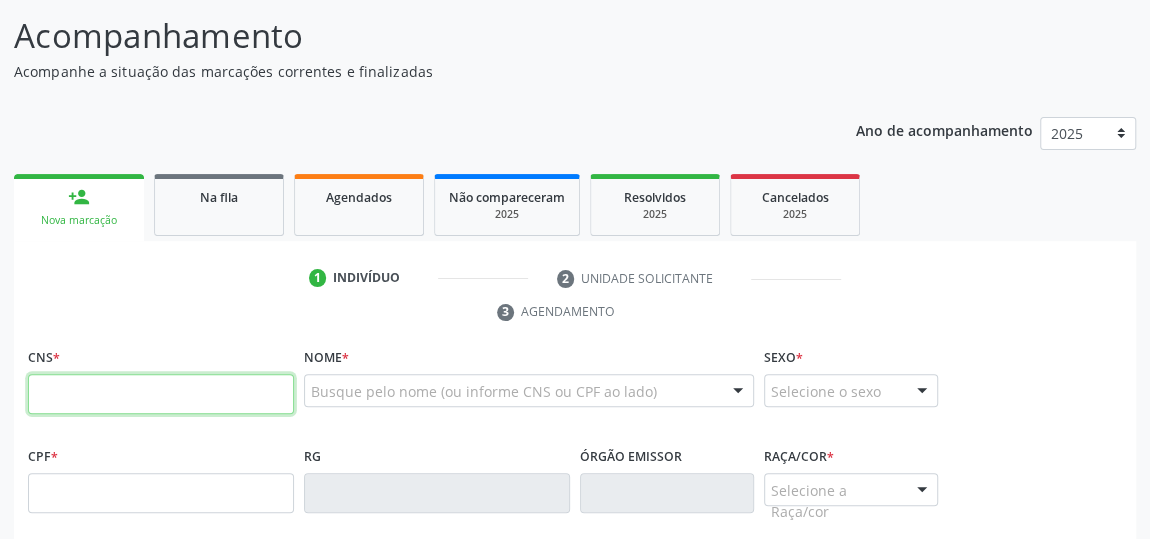 click at bounding box center [161, 394] 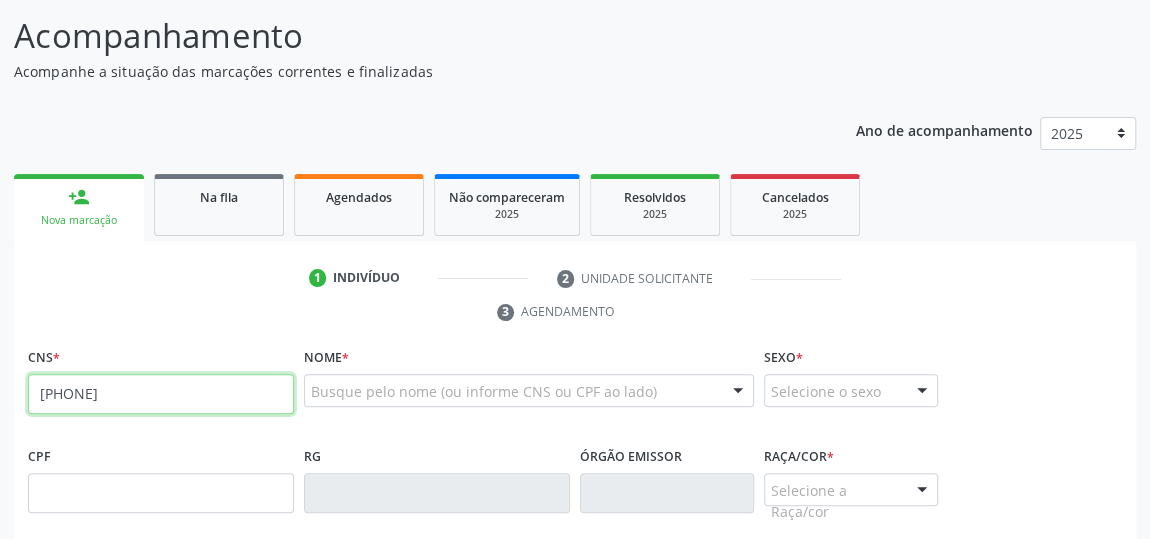 type on "[PHONE]" 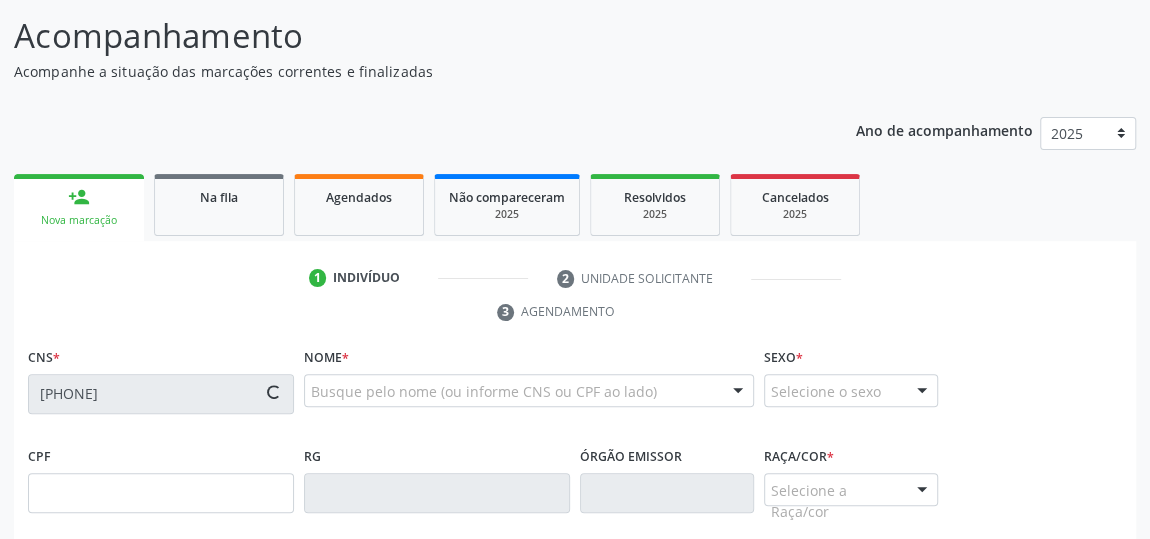 type on "[NUMBER]" 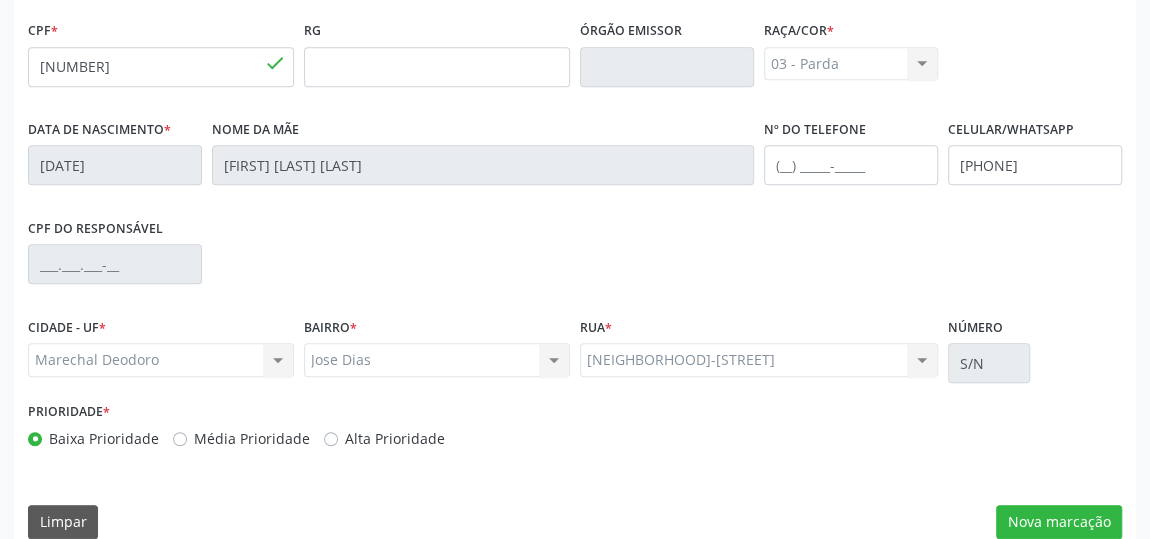 scroll, scrollTop: 604, scrollLeft: 0, axis: vertical 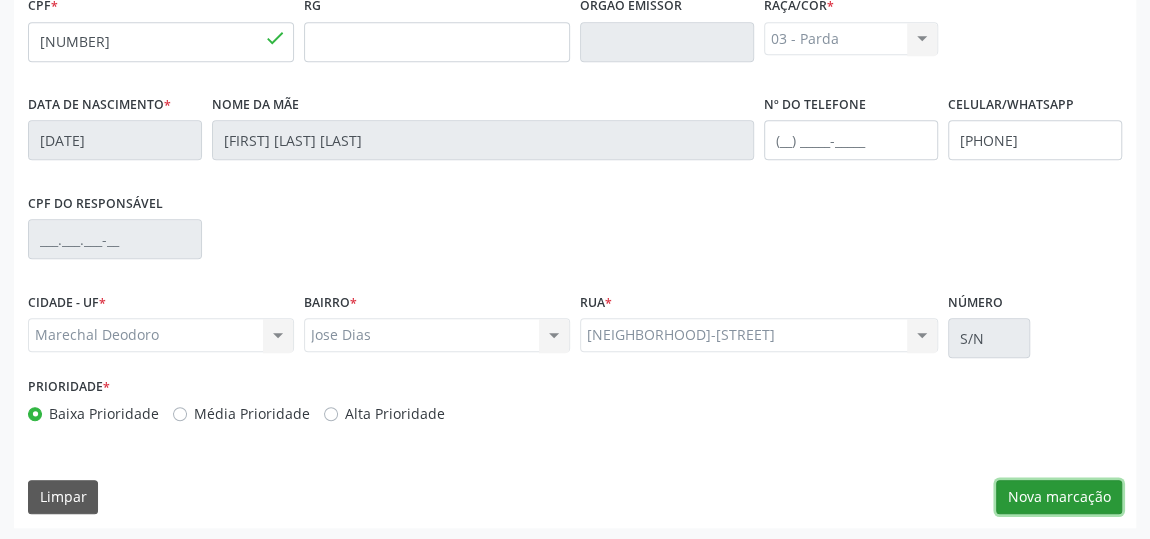 click on "Nova marcação" at bounding box center [1059, 497] 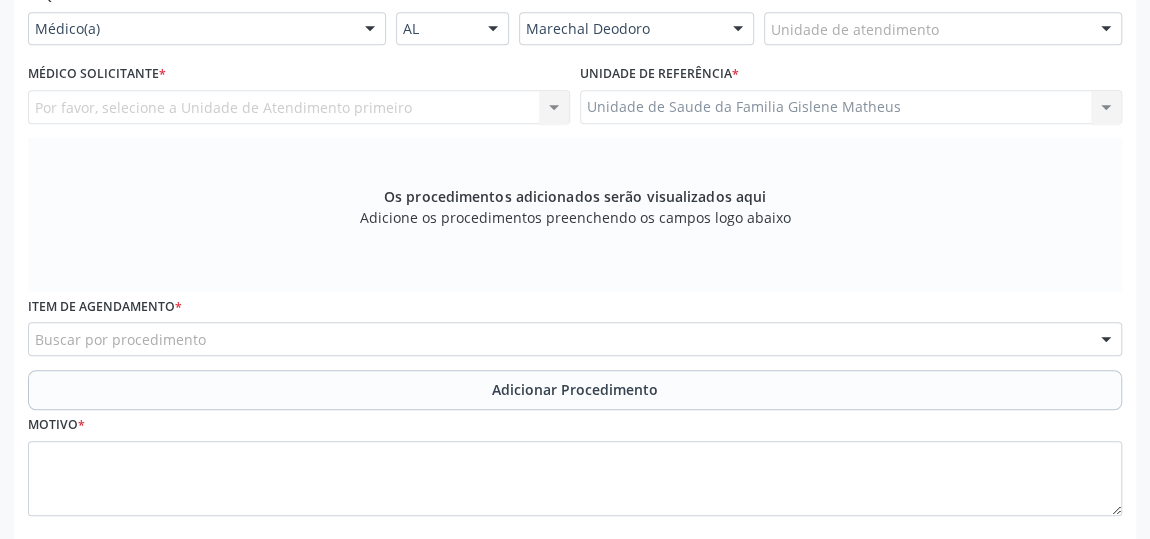 scroll, scrollTop: 422, scrollLeft: 0, axis: vertical 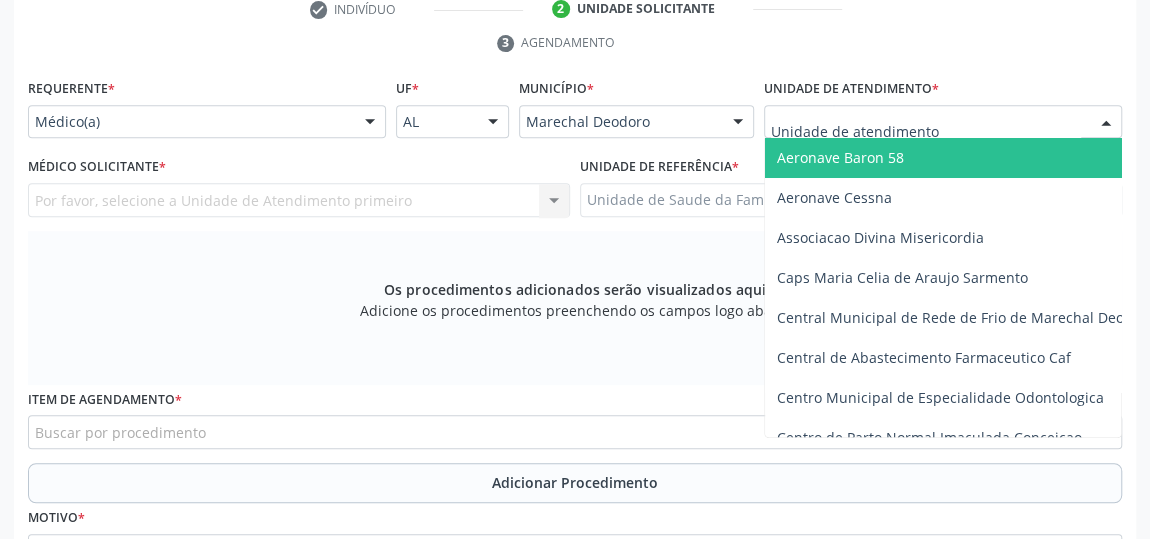 click at bounding box center [943, 122] 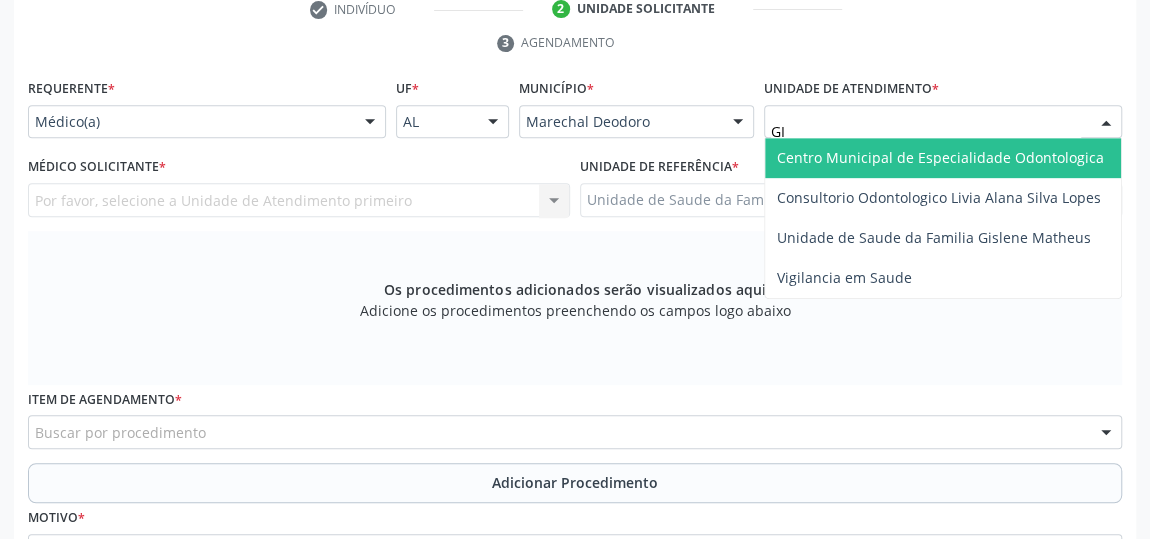 type on "GIS" 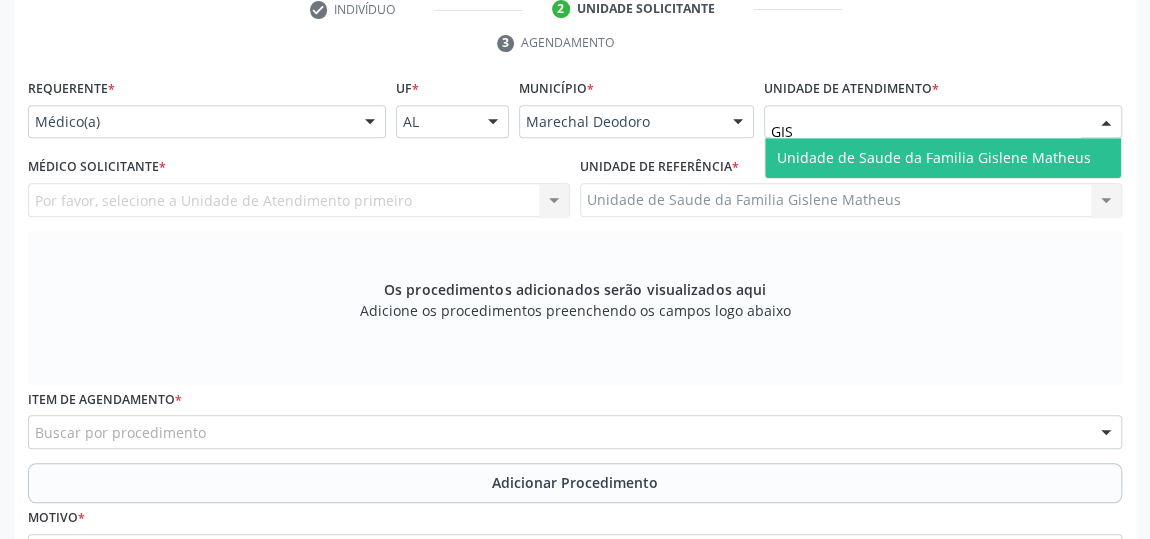 click on "Unidade de Saude da Familia Gislene Matheus" at bounding box center (934, 157) 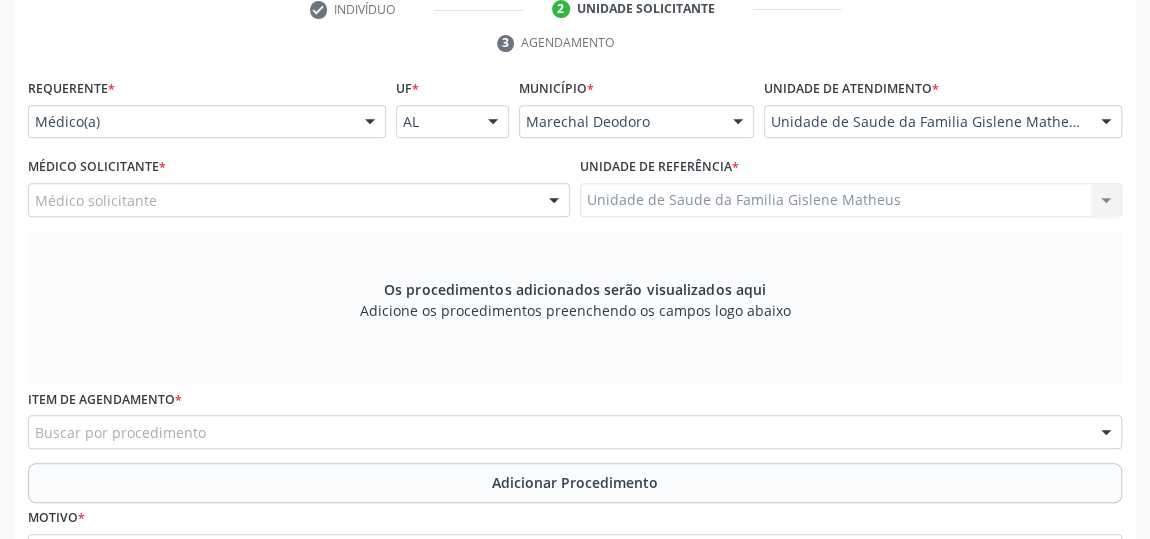 click at bounding box center [554, 201] 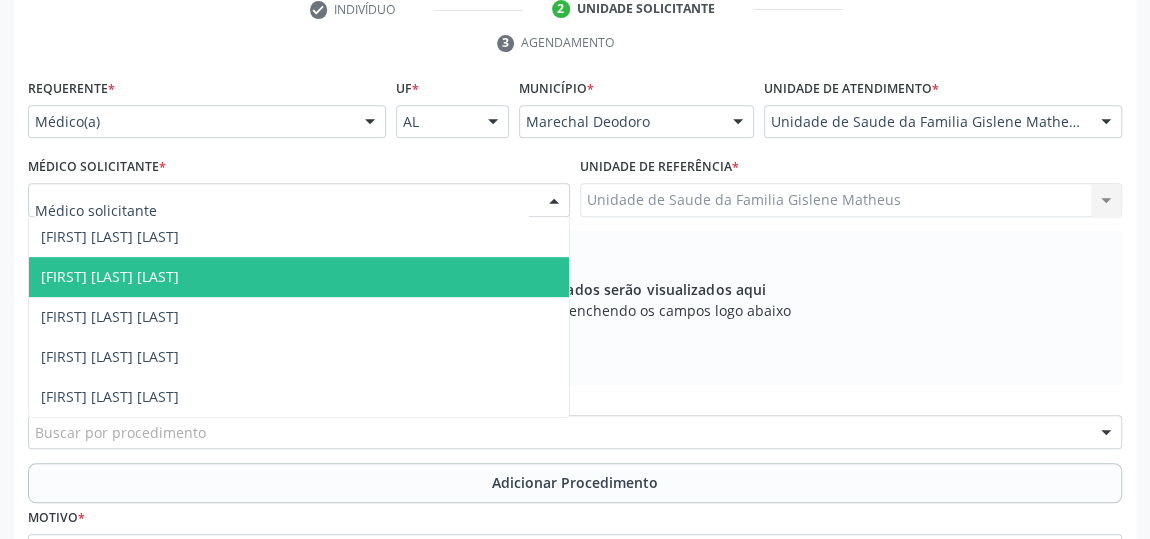 click on "[FIRST] [LAST] [LAST]" at bounding box center [299, 277] 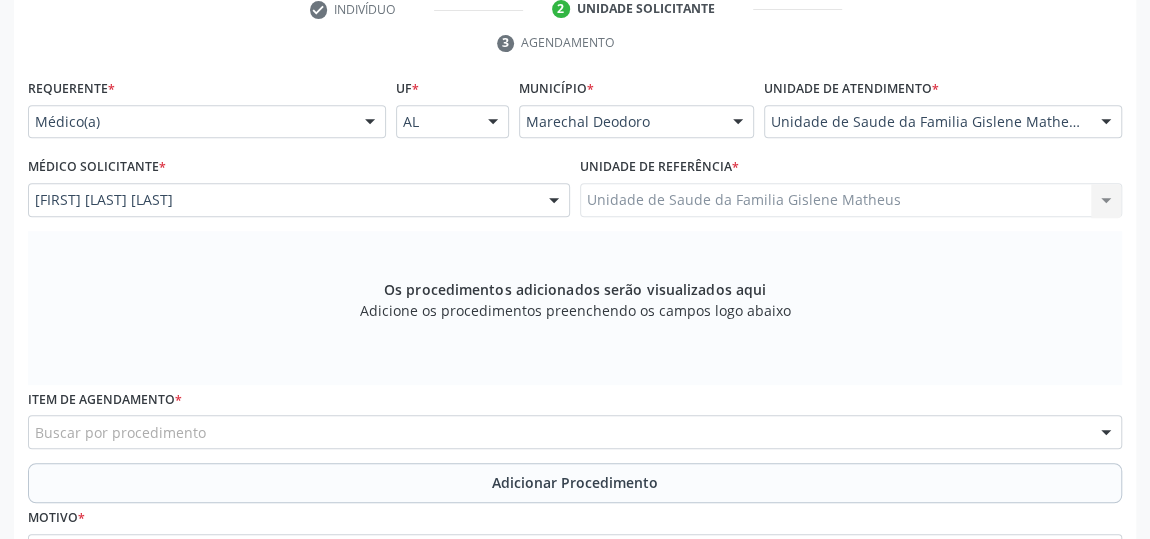 scroll, scrollTop: 604, scrollLeft: 0, axis: vertical 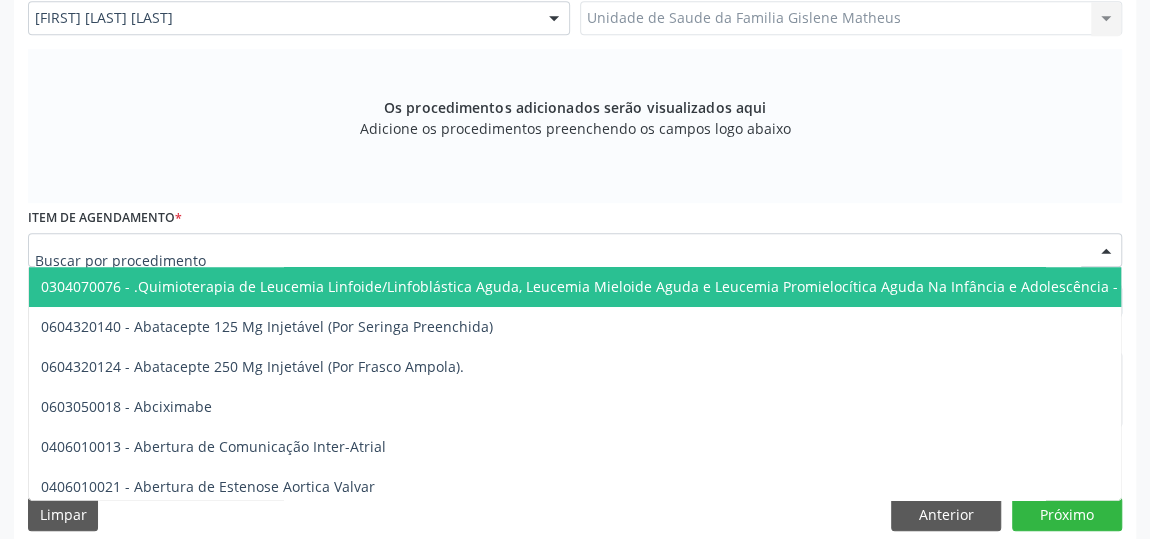 click at bounding box center [575, 250] 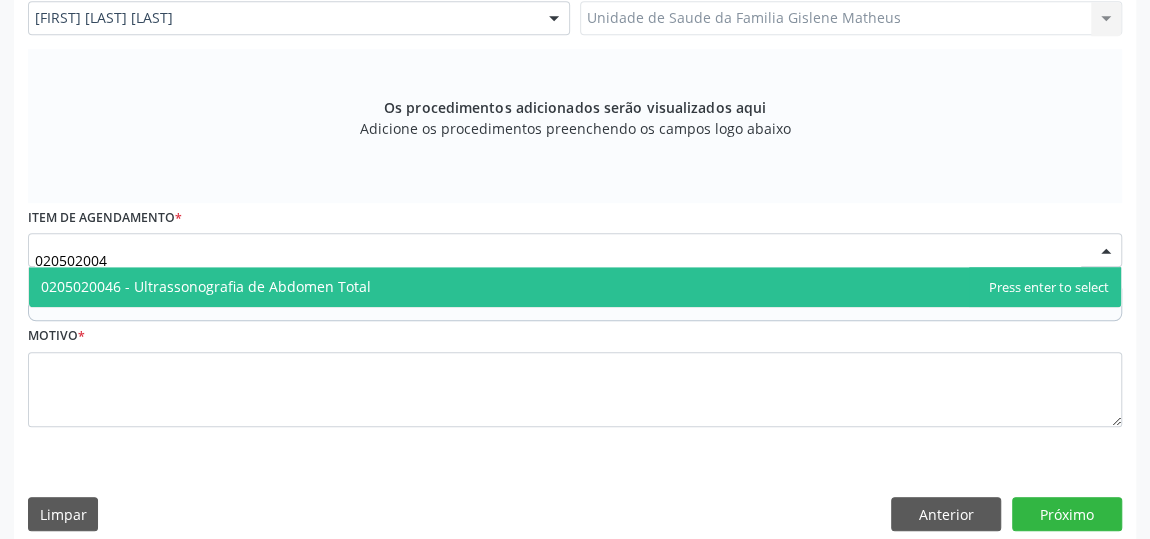 type on "0205020046" 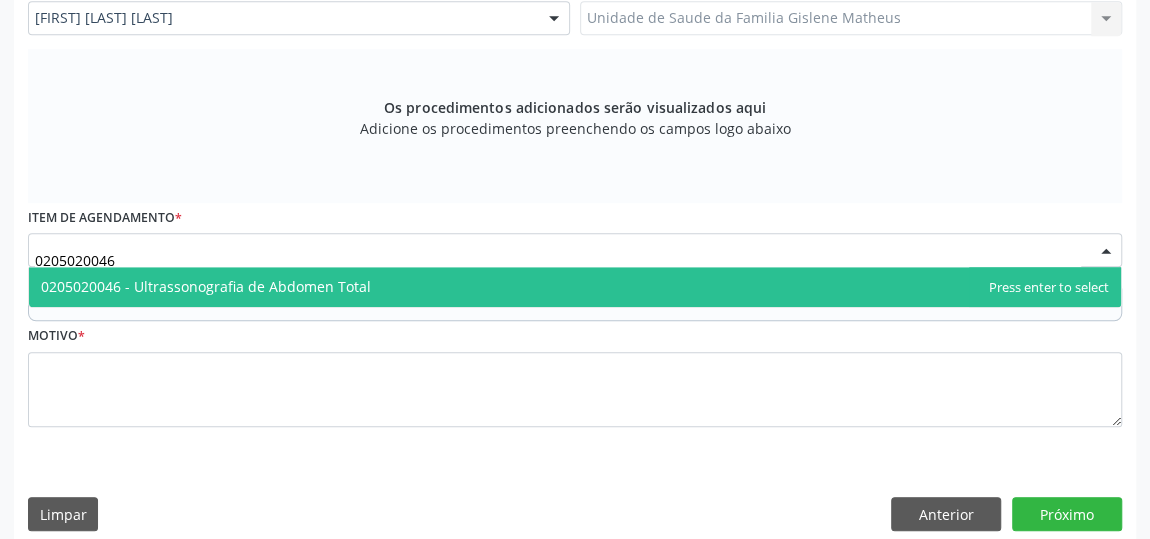 click on "0205020046 - Ultrassonografia de Abdomen Total" at bounding box center [575, 287] 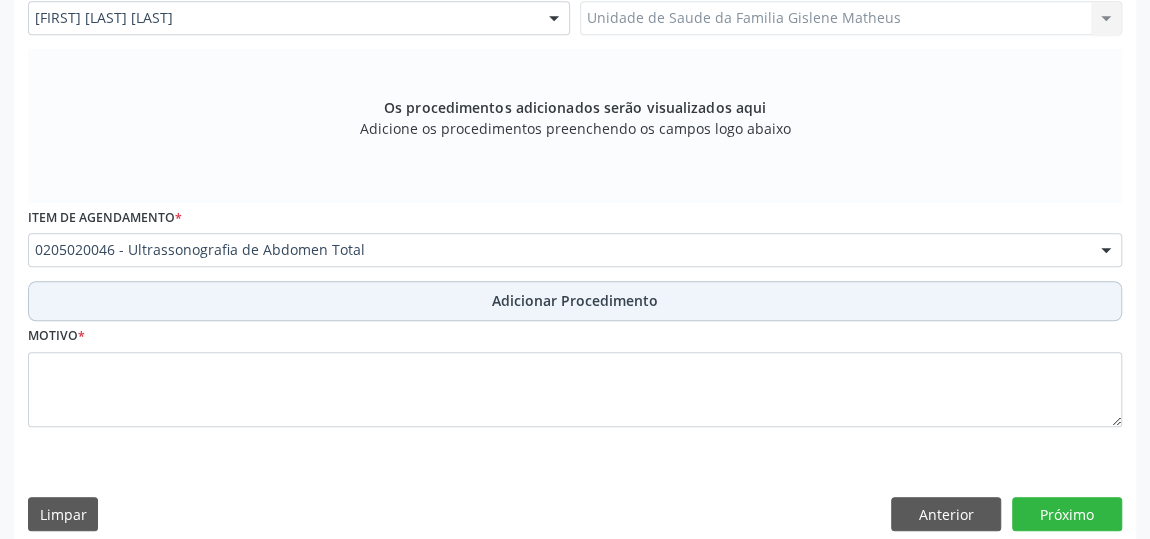 click on "Adicionar Procedimento" at bounding box center (575, 300) 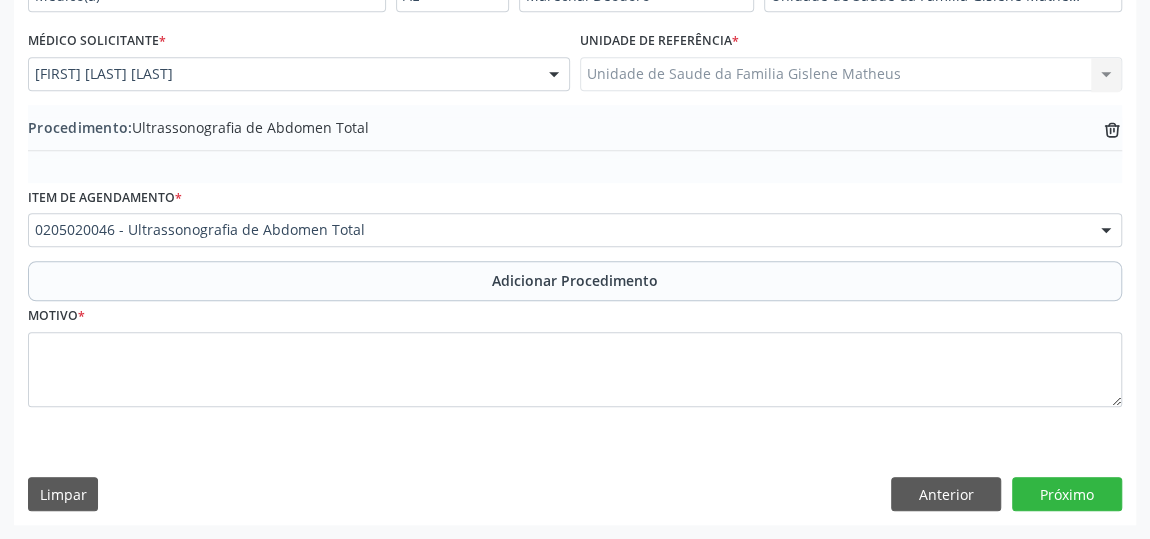 scroll, scrollTop: 544, scrollLeft: 0, axis: vertical 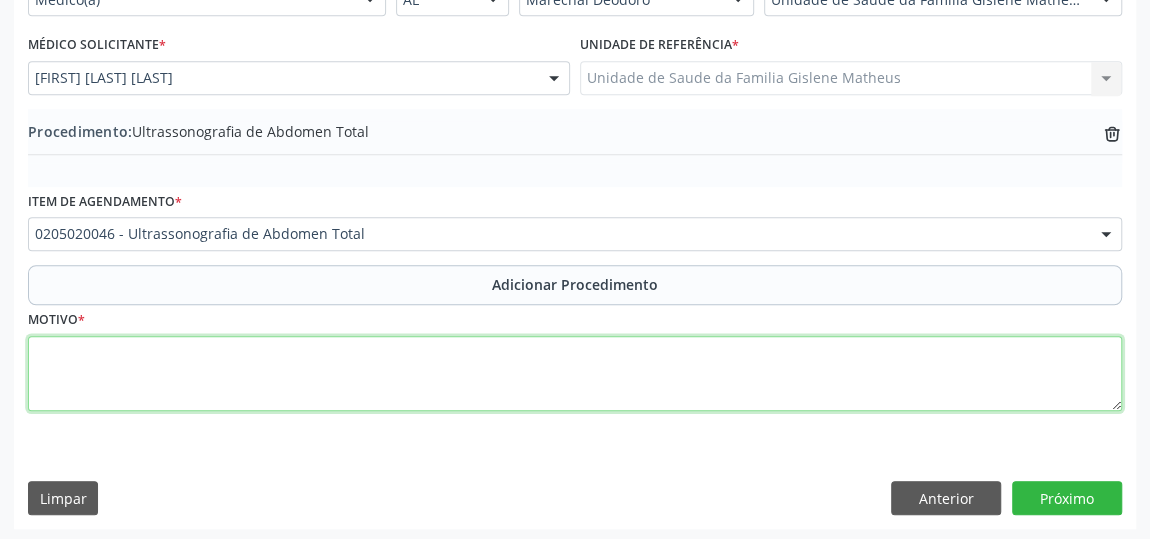 click at bounding box center (575, 374) 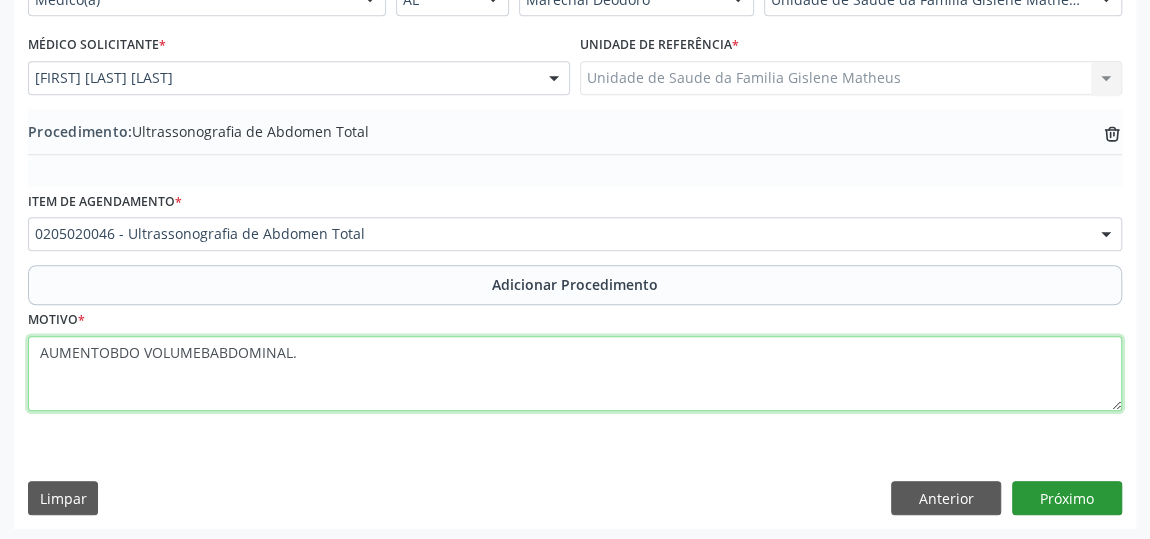 type on "AUMENTOBDO VOLUMEBABDOMINAL." 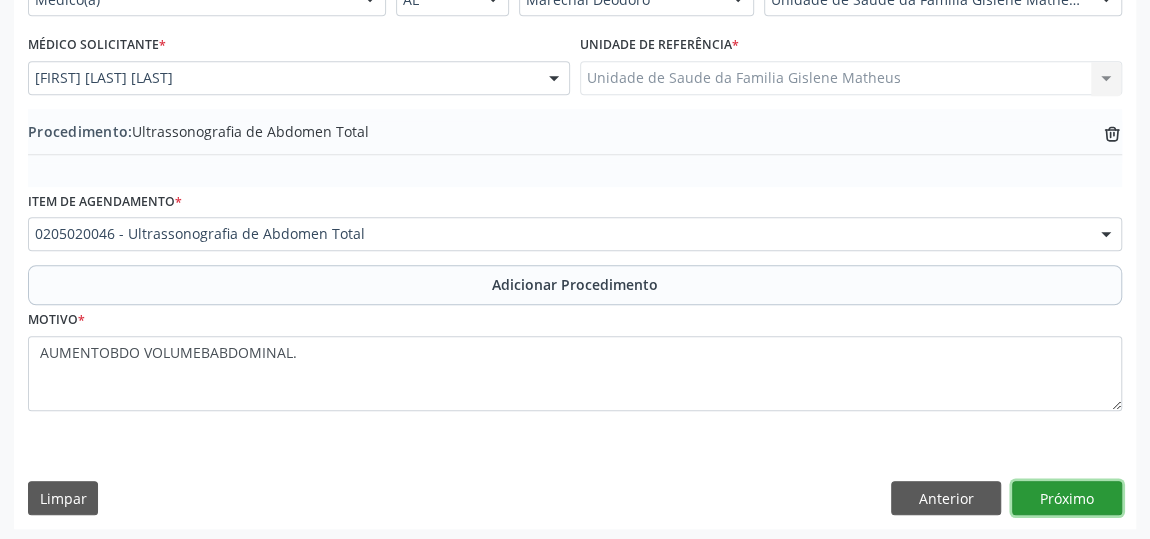 click on "Próximo" at bounding box center (1067, 498) 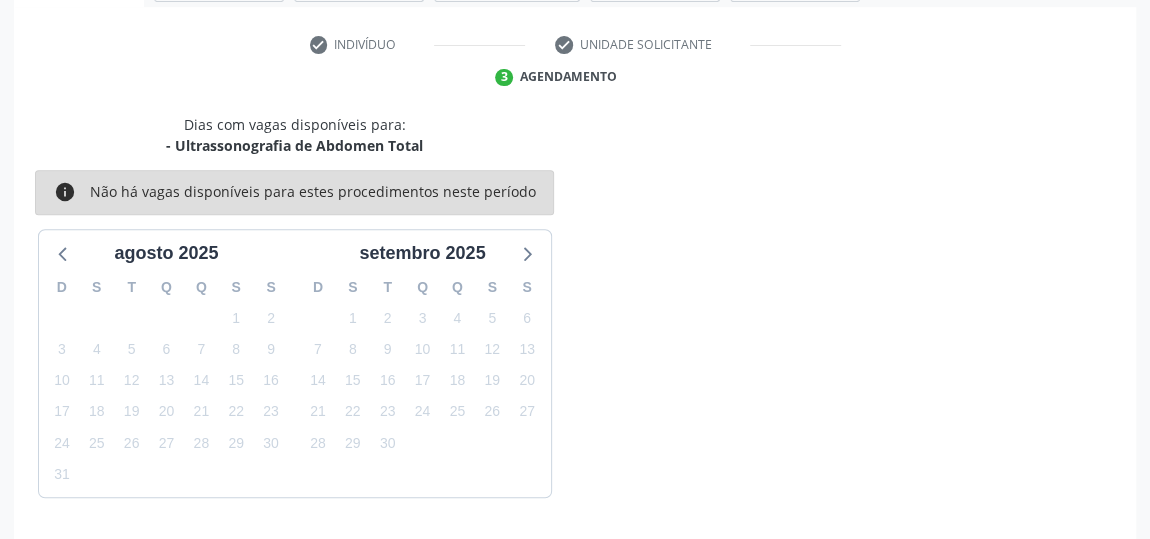 scroll, scrollTop: 446, scrollLeft: 0, axis: vertical 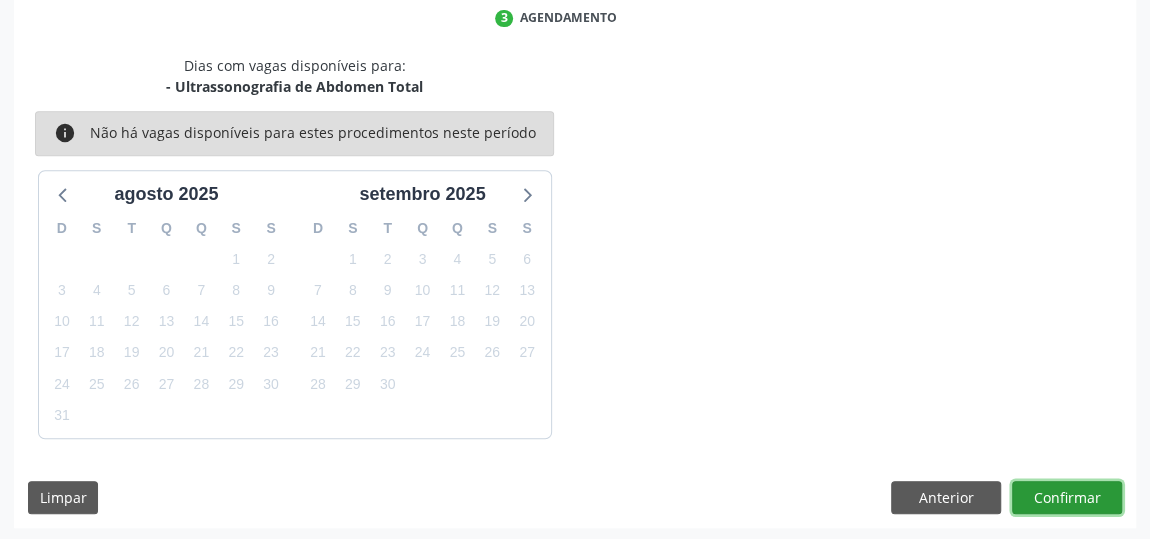 click on "Confirmar" at bounding box center (1067, 498) 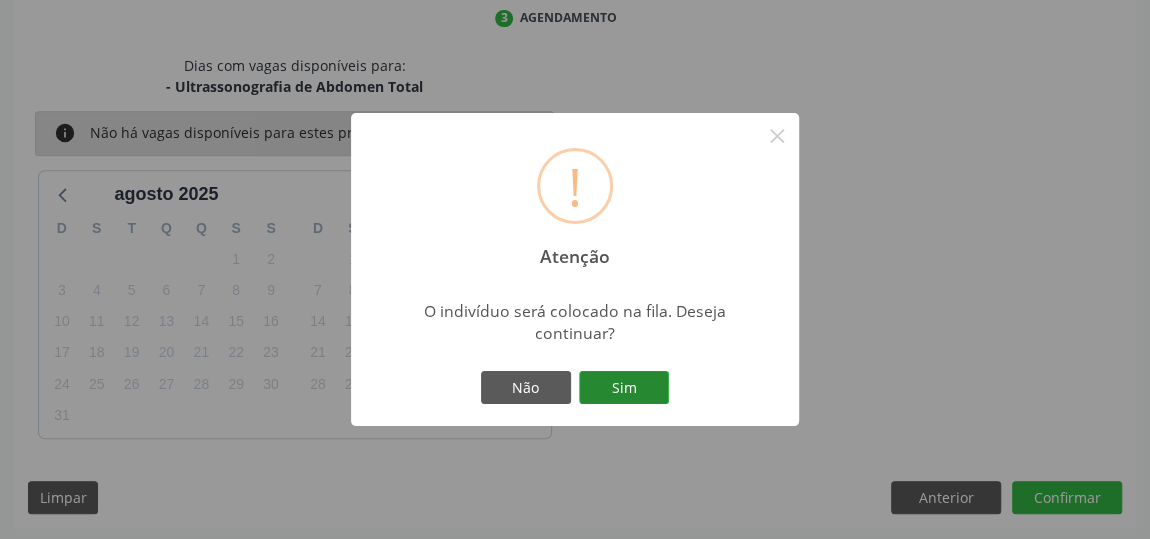 click on "Sim" at bounding box center (624, 388) 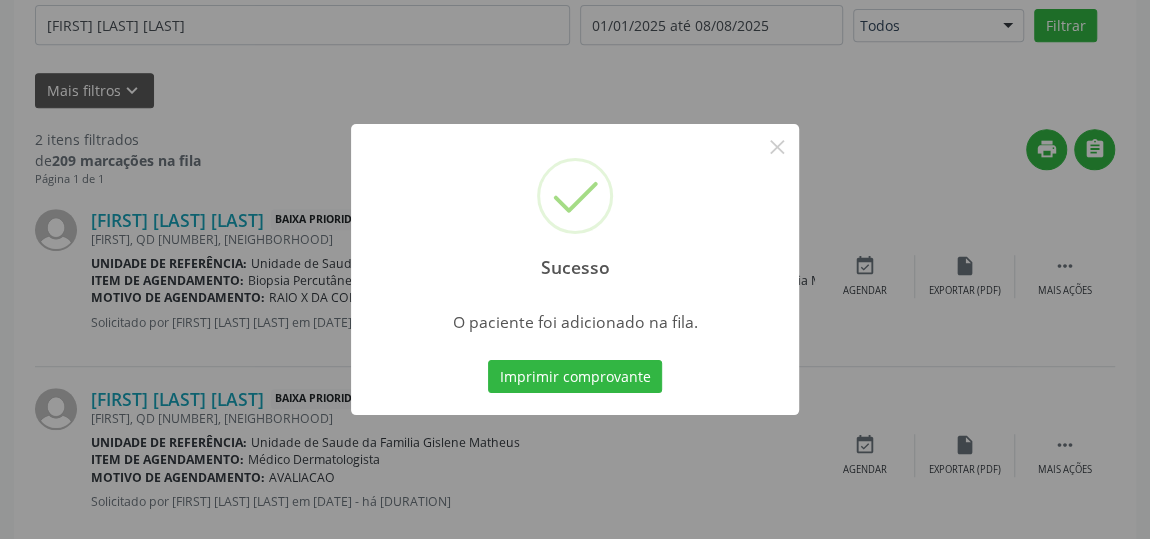 scroll, scrollTop: 153, scrollLeft: 0, axis: vertical 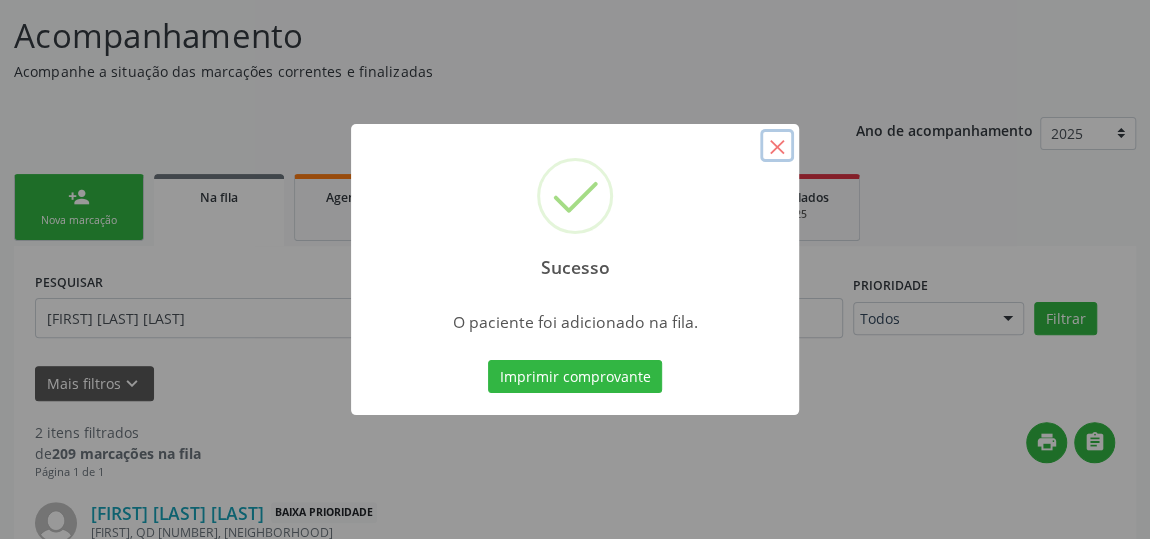 click on "×" at bounding box center (777, 146) 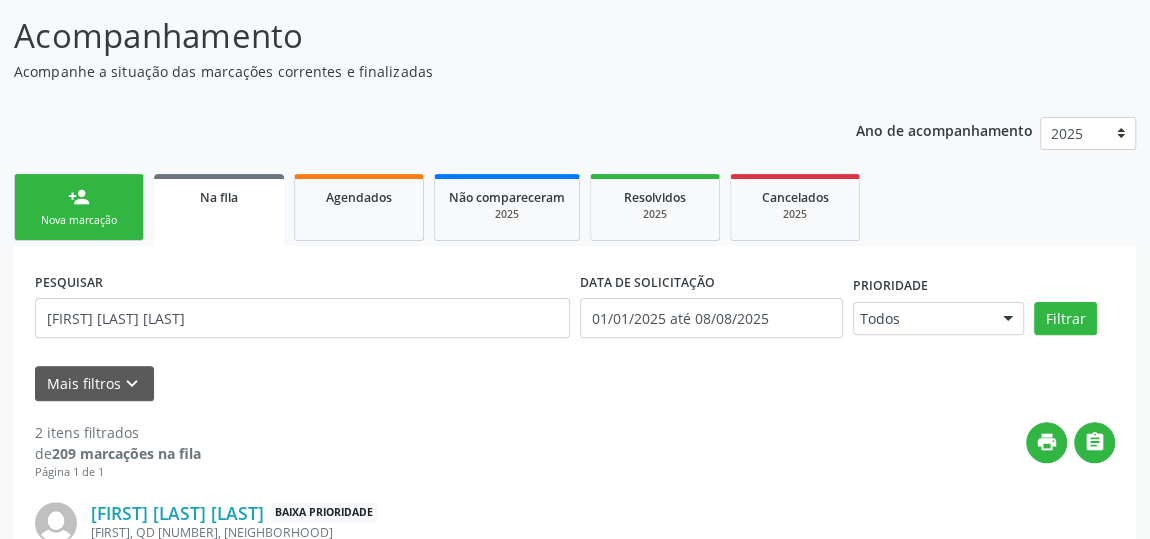 click on "person_add" at bounding box center (79, 197) 